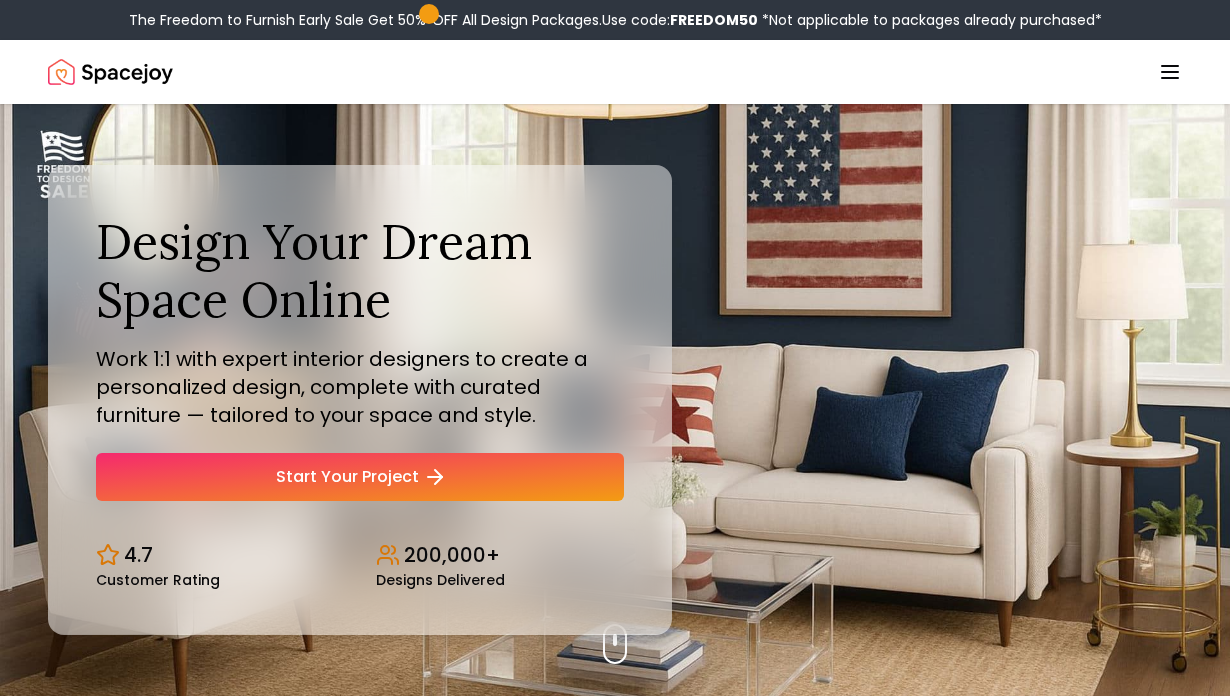 scroll, scrollTop: 0, scrollLeft: 0, axis: both 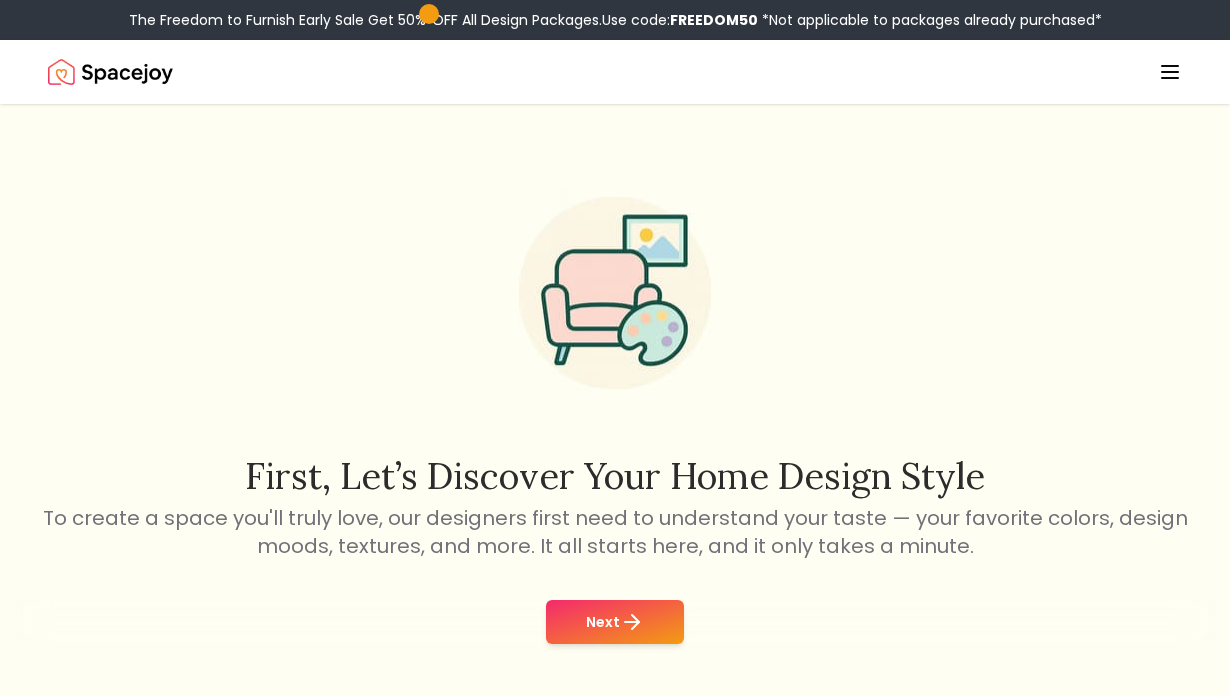 click on "Next" at bounding box center (615, 622) 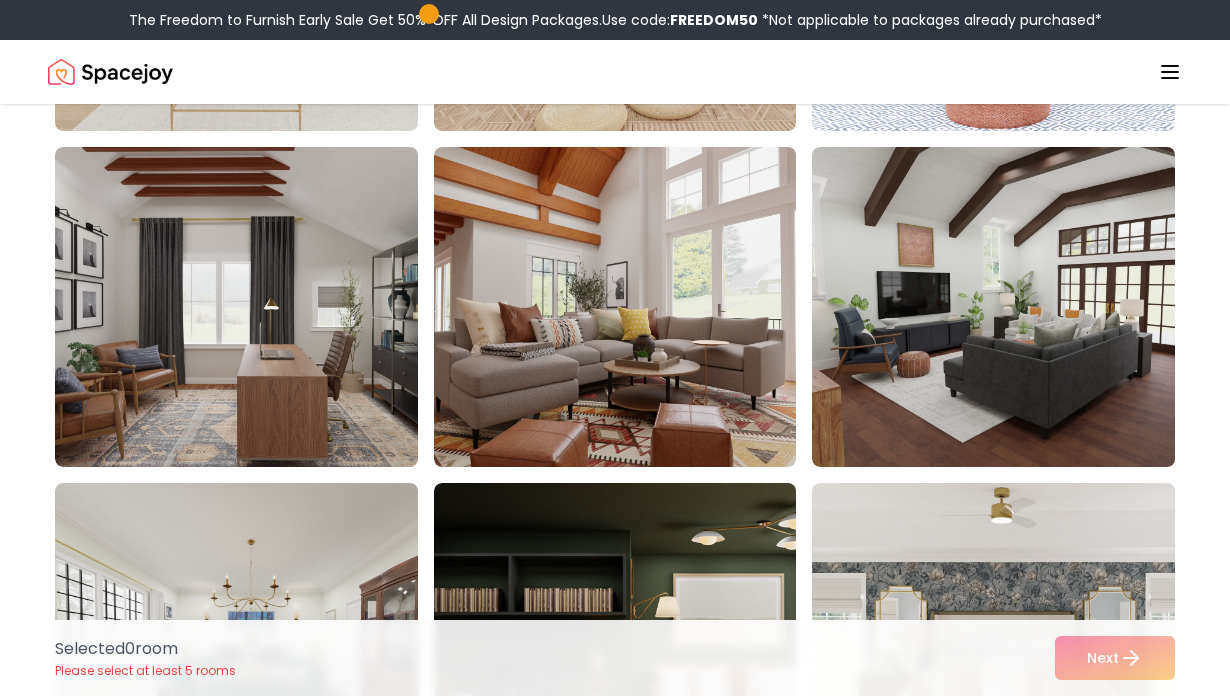 scroll, scrollTop: 2523, scrollLeft: 0, axis: vertical 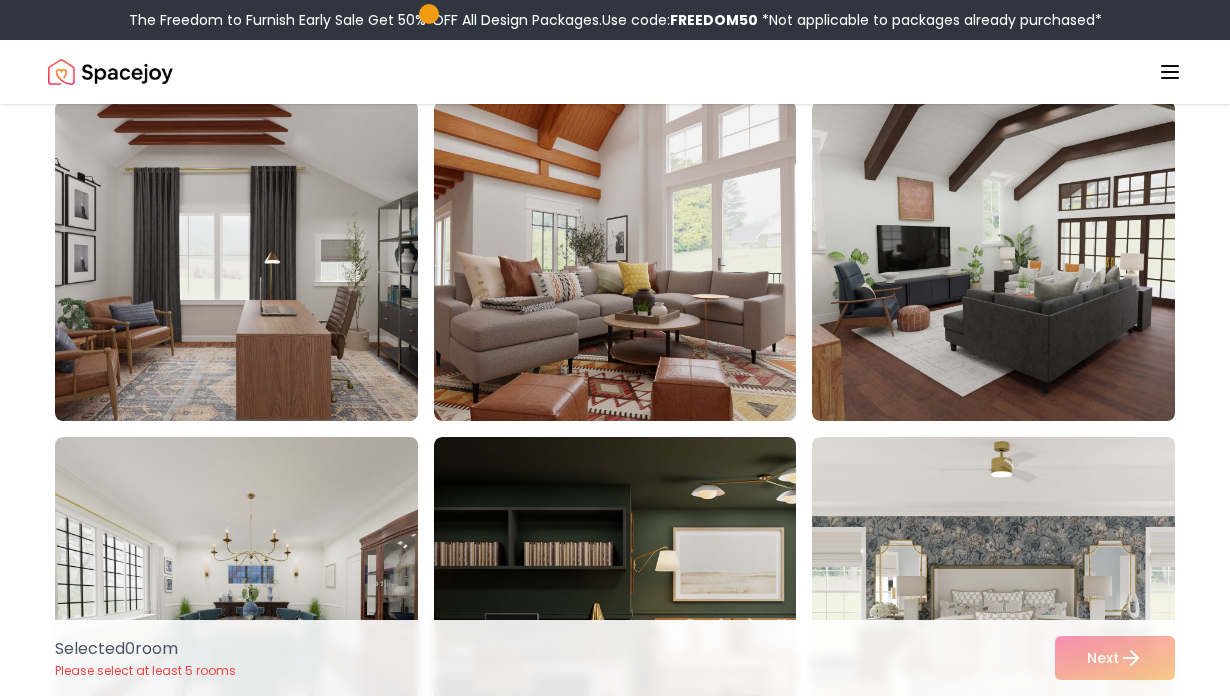 click at bounding box center [255, 261] 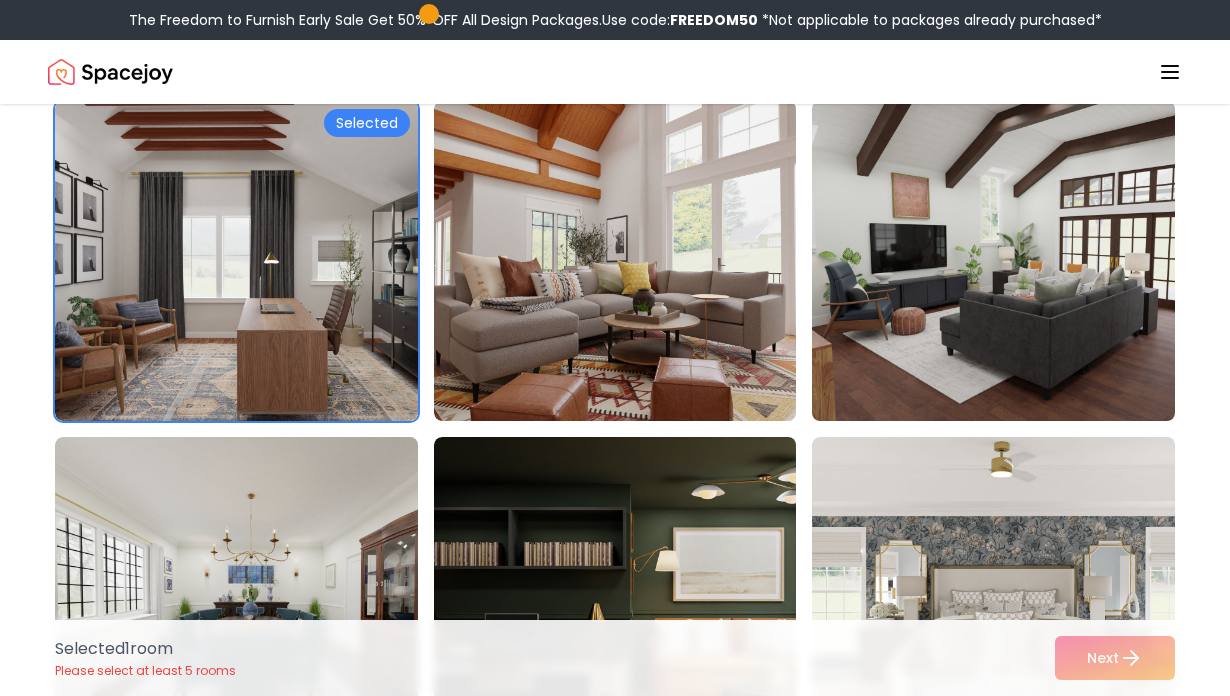 click at bounding box center [1012, 261] 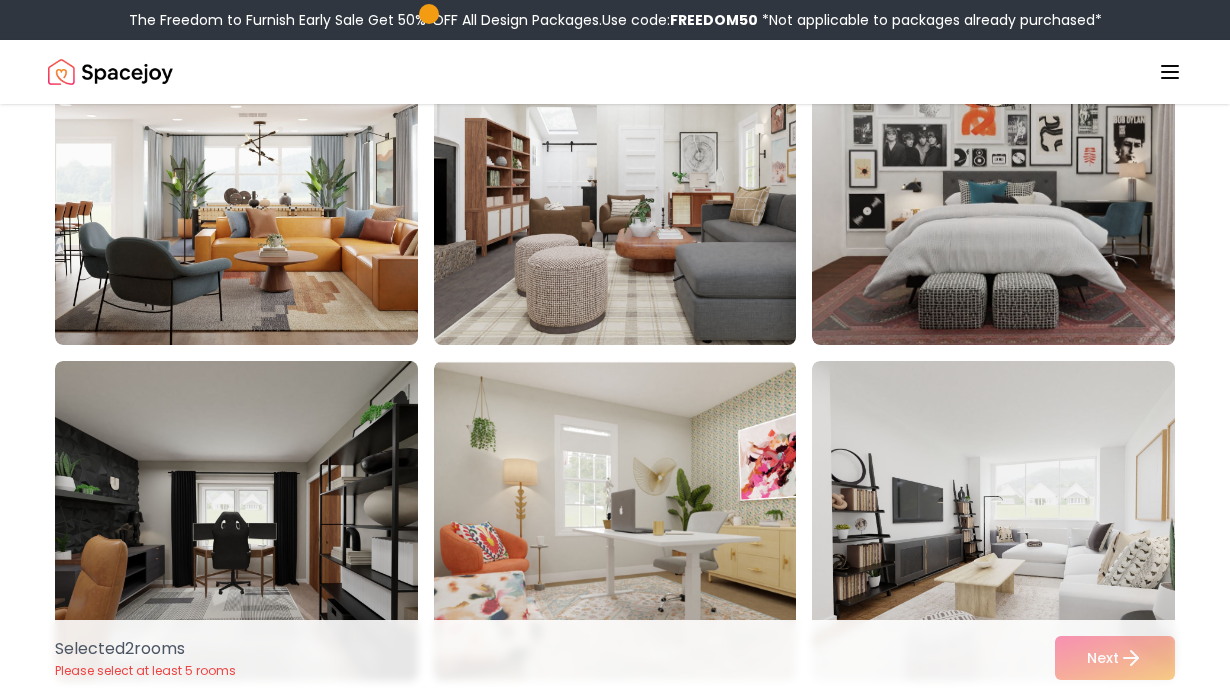 scroll, scrollTop: 3558, scrollLeft: 0, axis: vertical 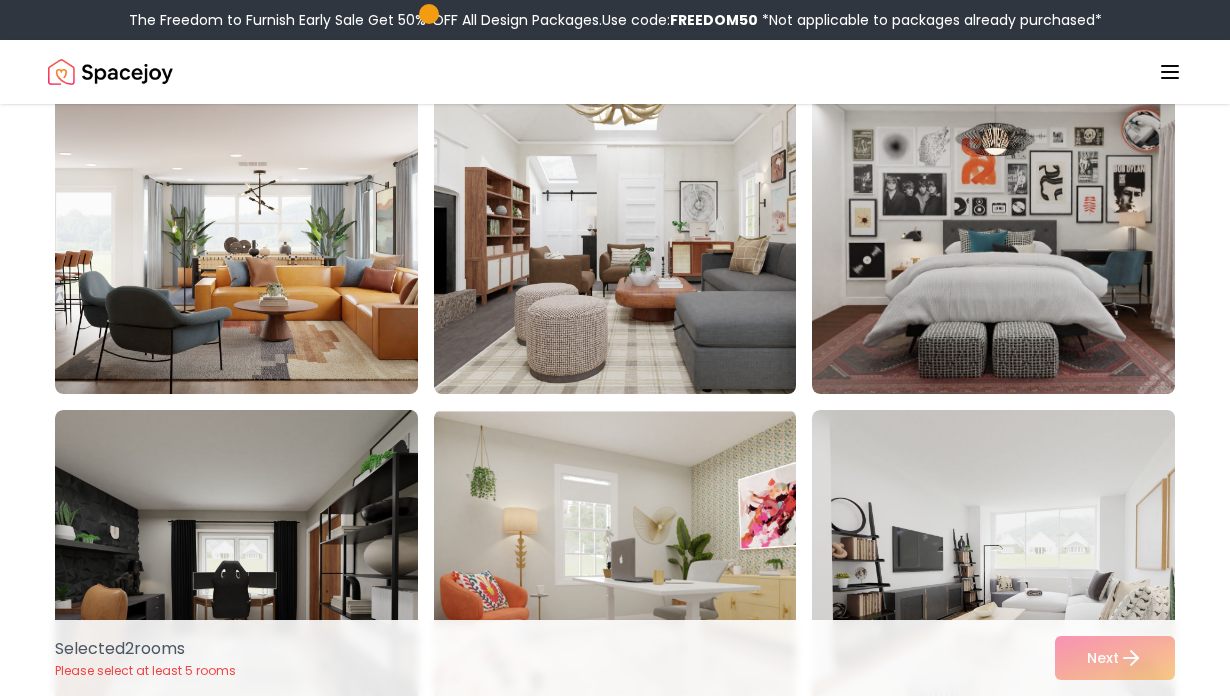 click at bounding box center [634, 234] 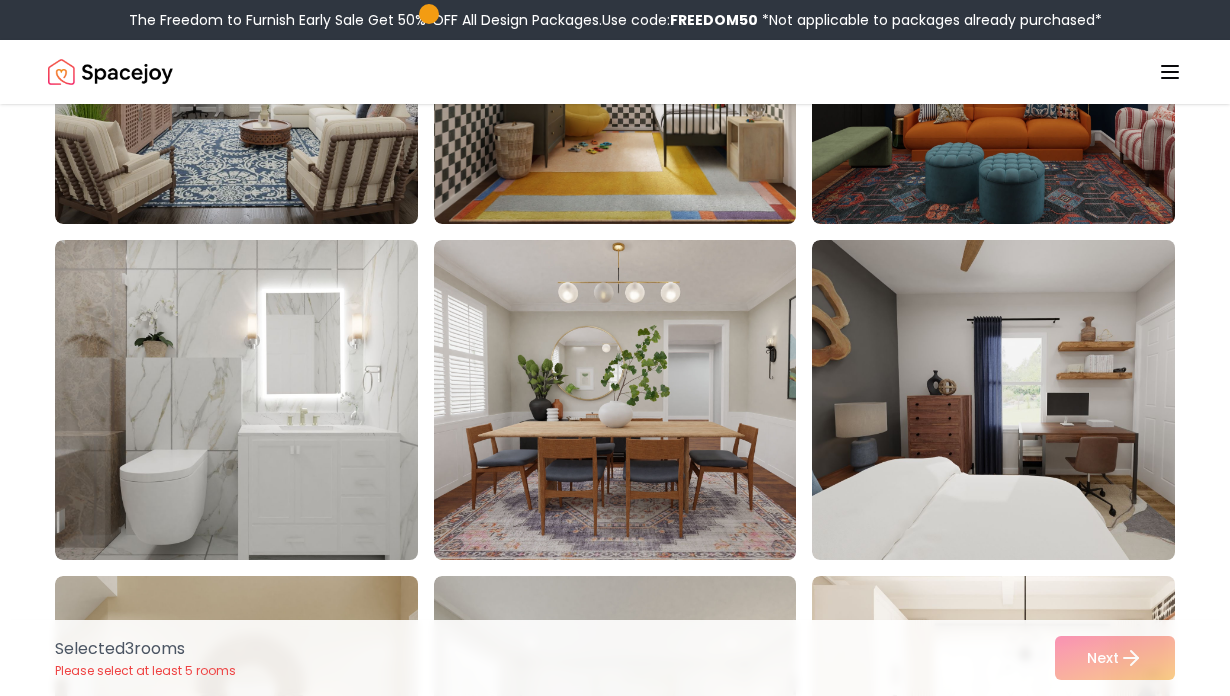 scroll, scrollTop: 8769, scrollLeft: 0, axis: vertical 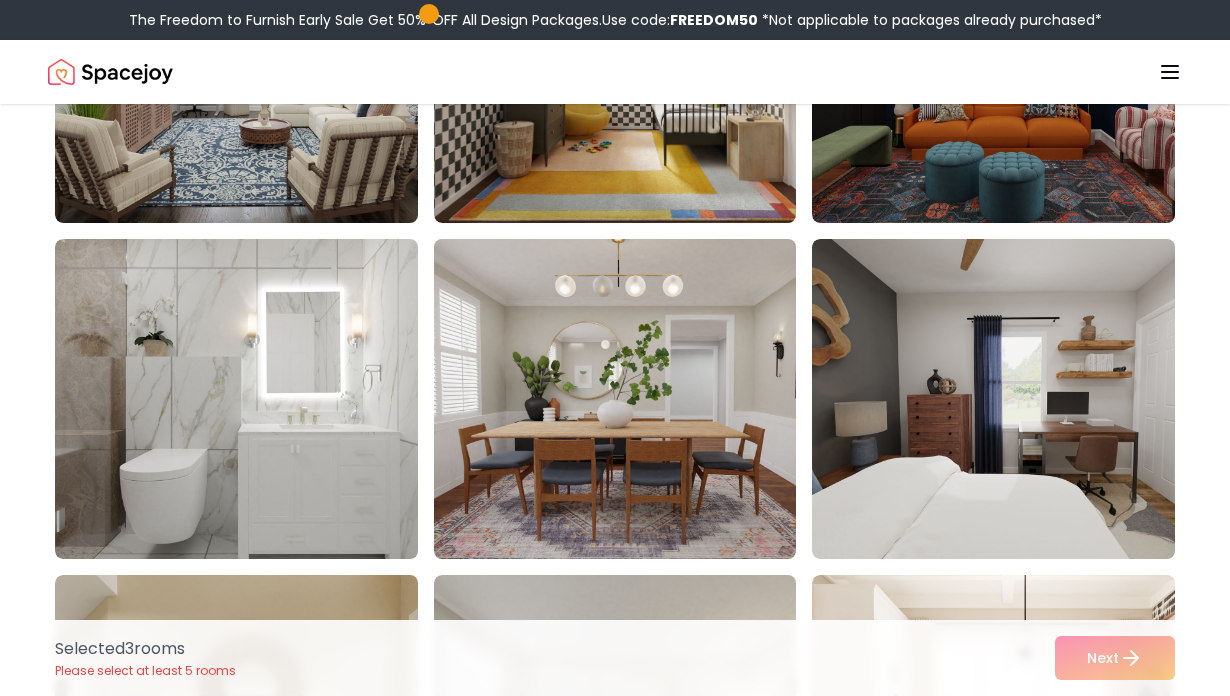 click at bounding box center [634, 399] 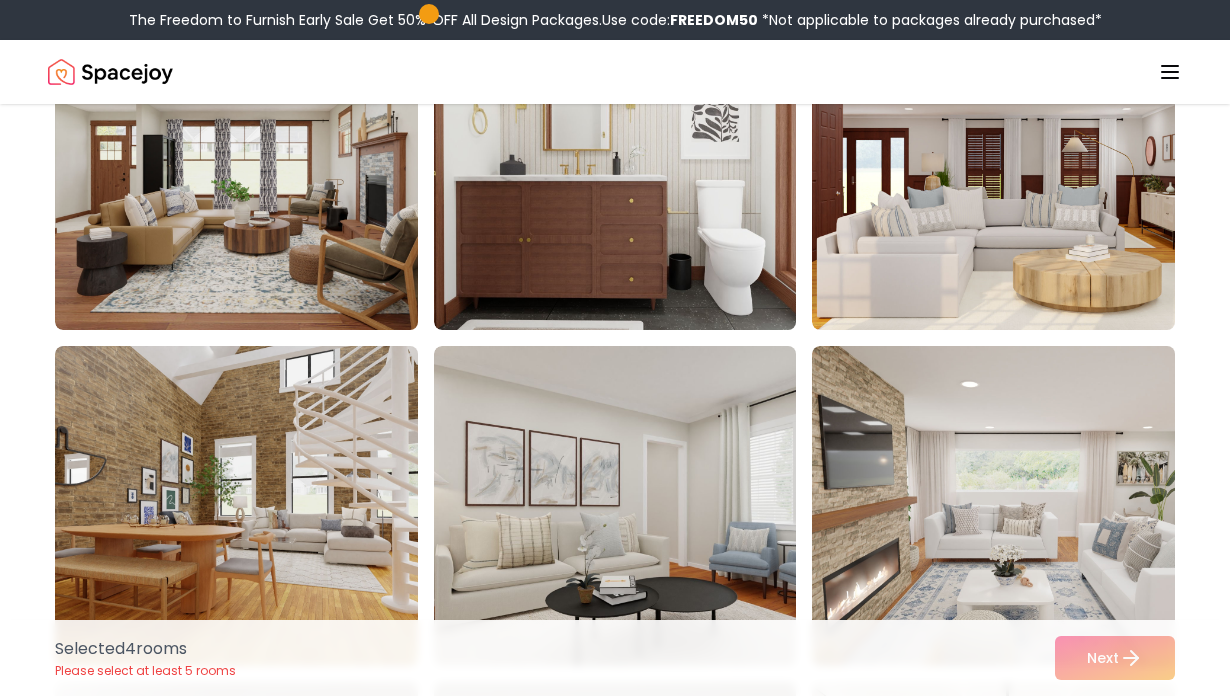 scroll, scrollTop: 1370, scrollLeft: 0, axis: vertical 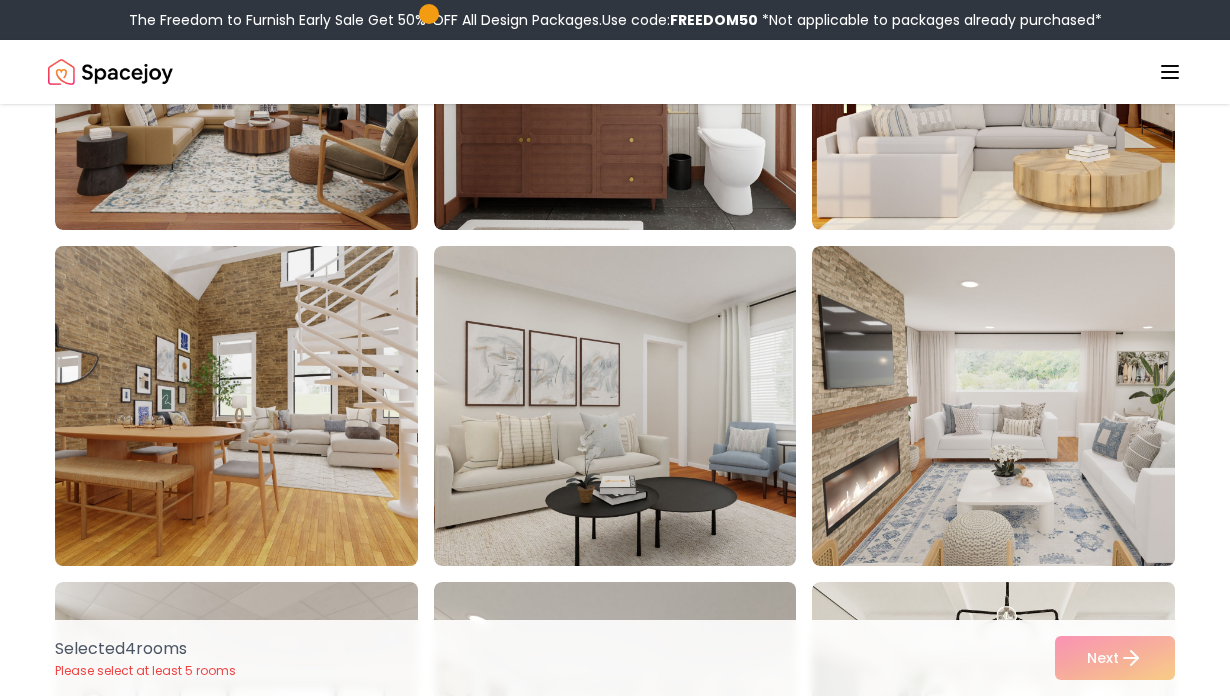 click at bounding box center [255, 406] 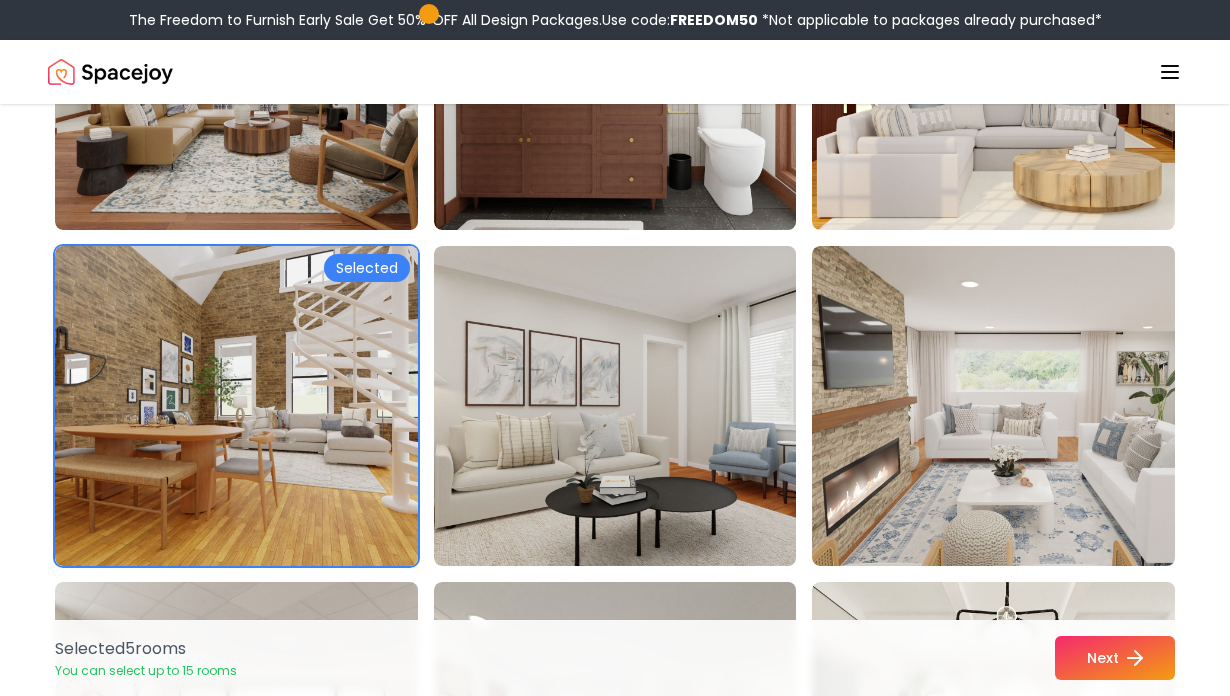 click on "Next" at bounding box center [1115, 658] 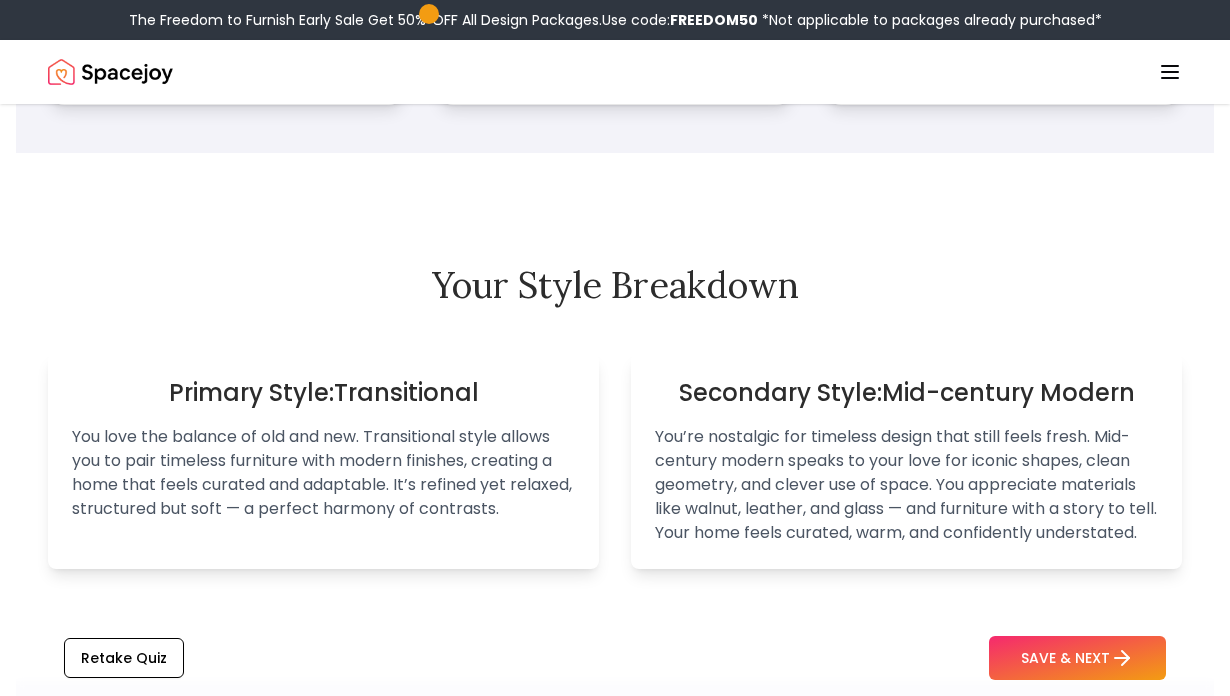 scroll, scrollTop: 1204, scrollLeft: 0, axis: vertical 